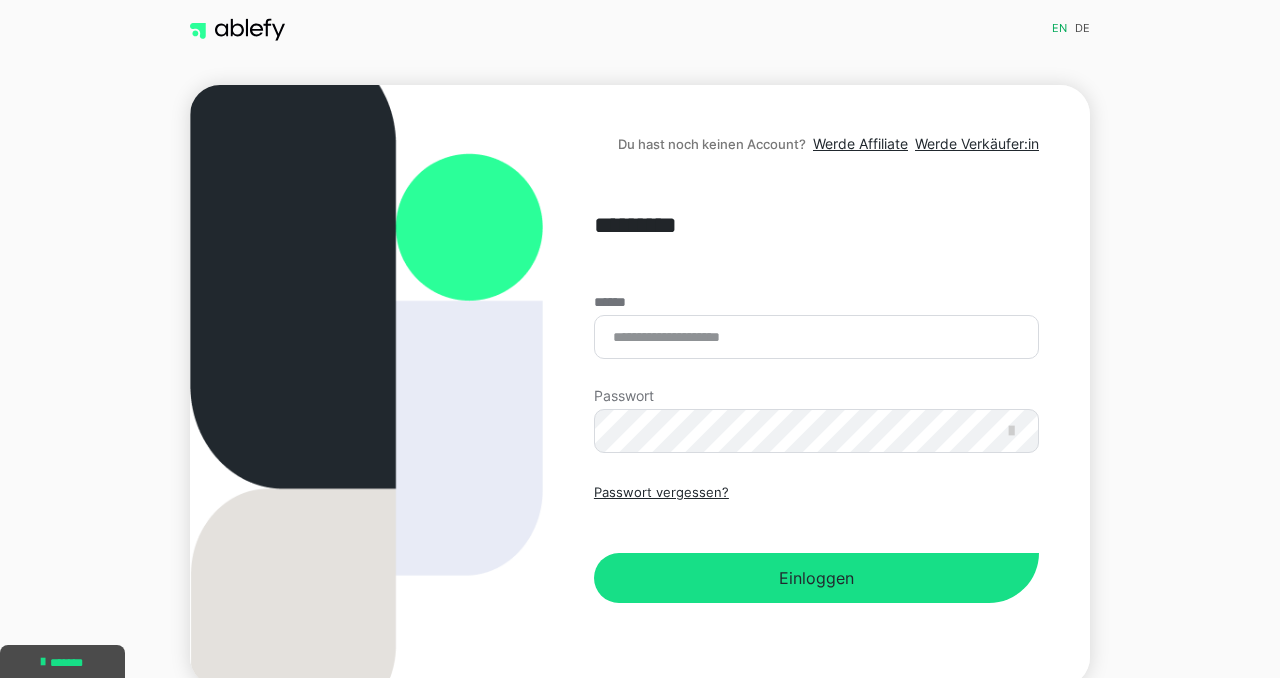 scroll, scrollTop: 0, scrollLeft: 0, axis: both 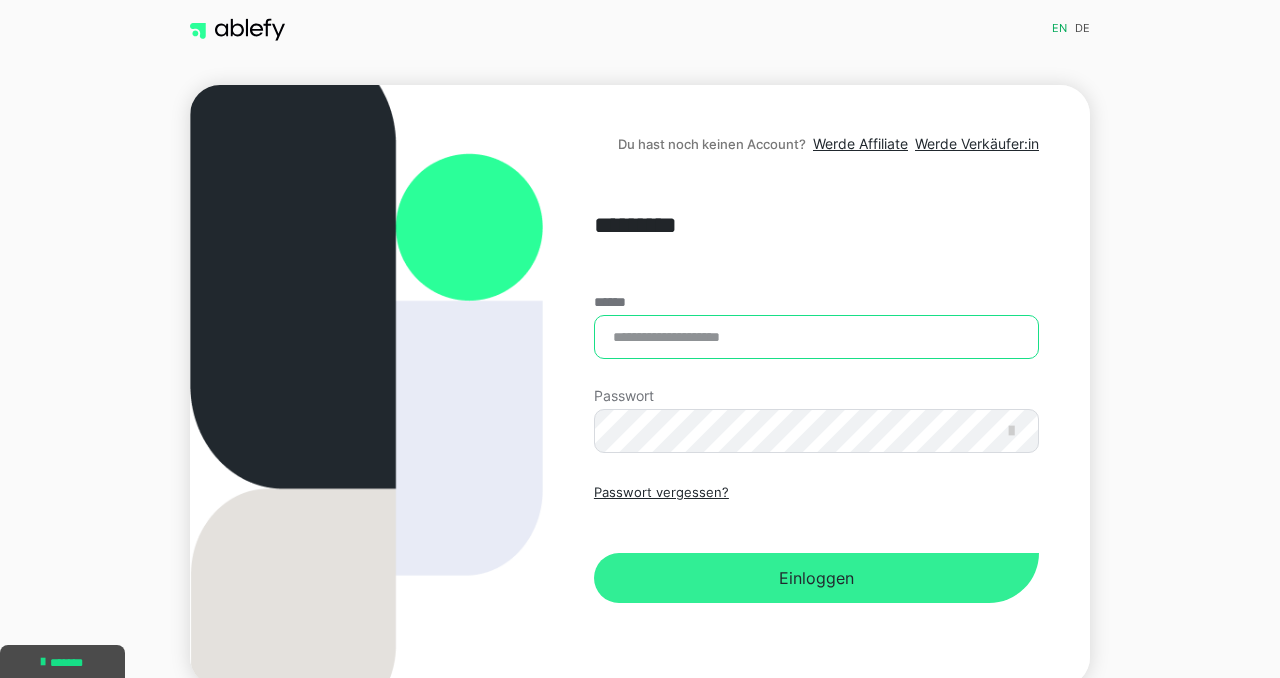 type on "**********" 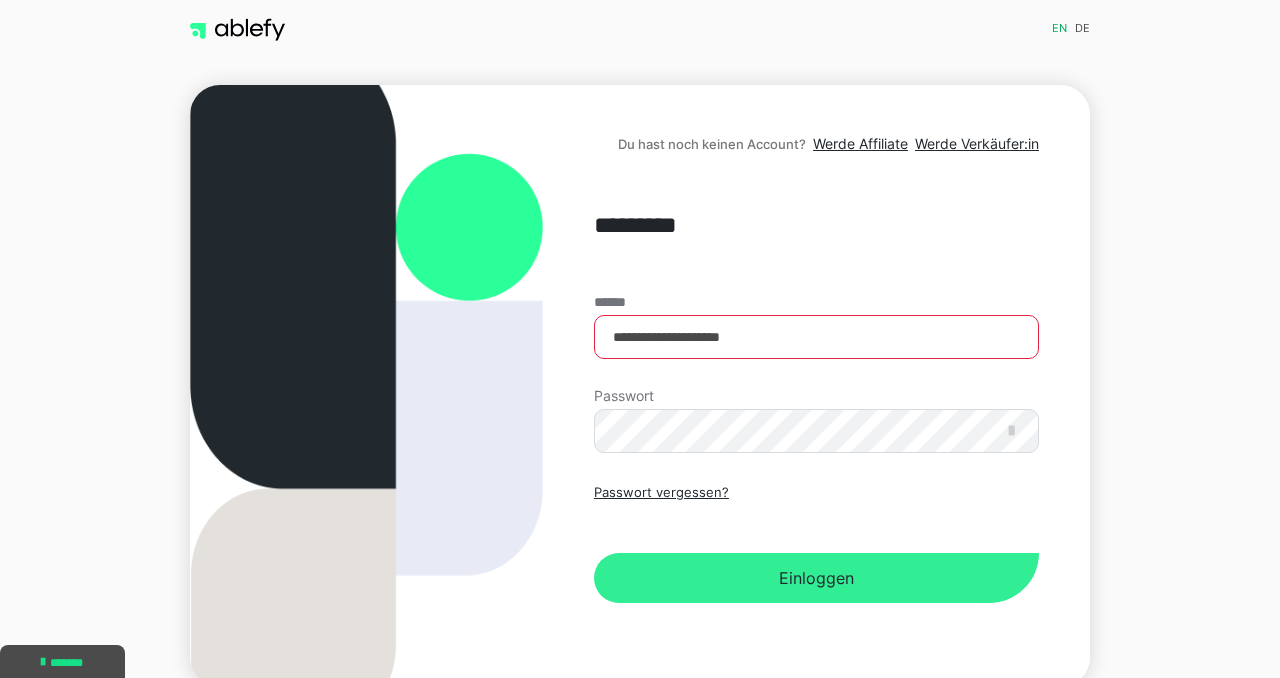 click on "Einloggen" at bounding box center (816, 578) 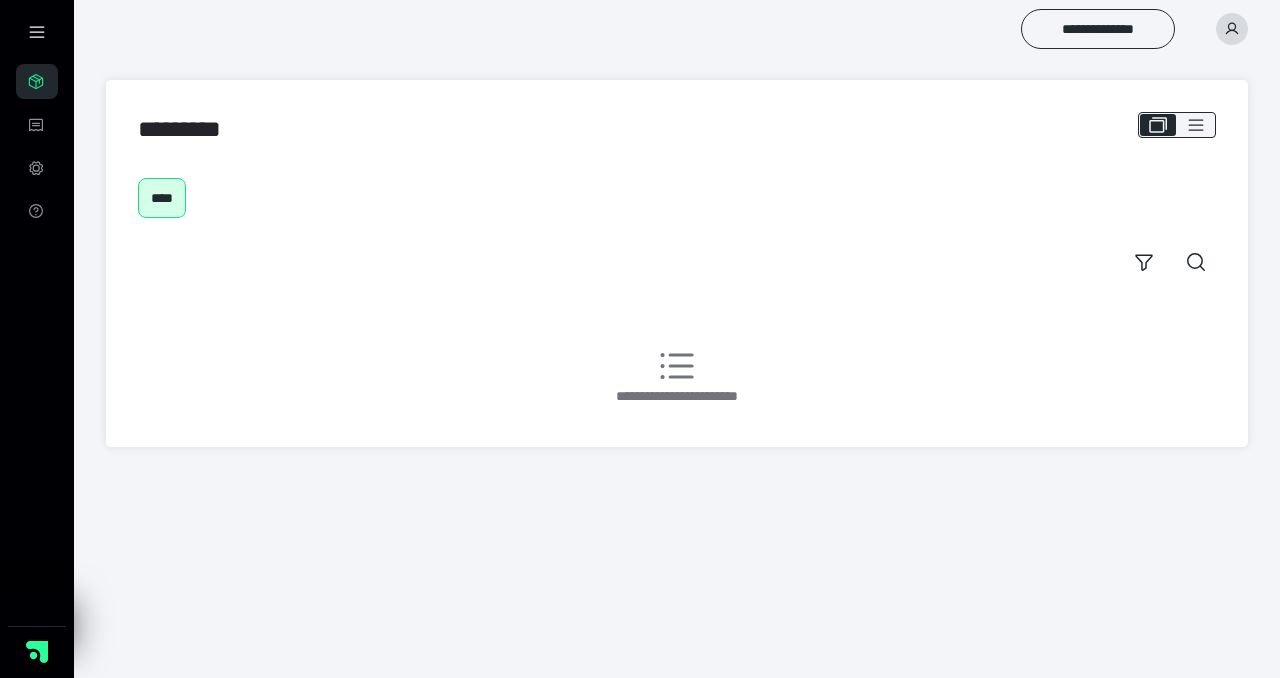 scroll, scrollTop: 0, scrollLeft: 0, axis: both 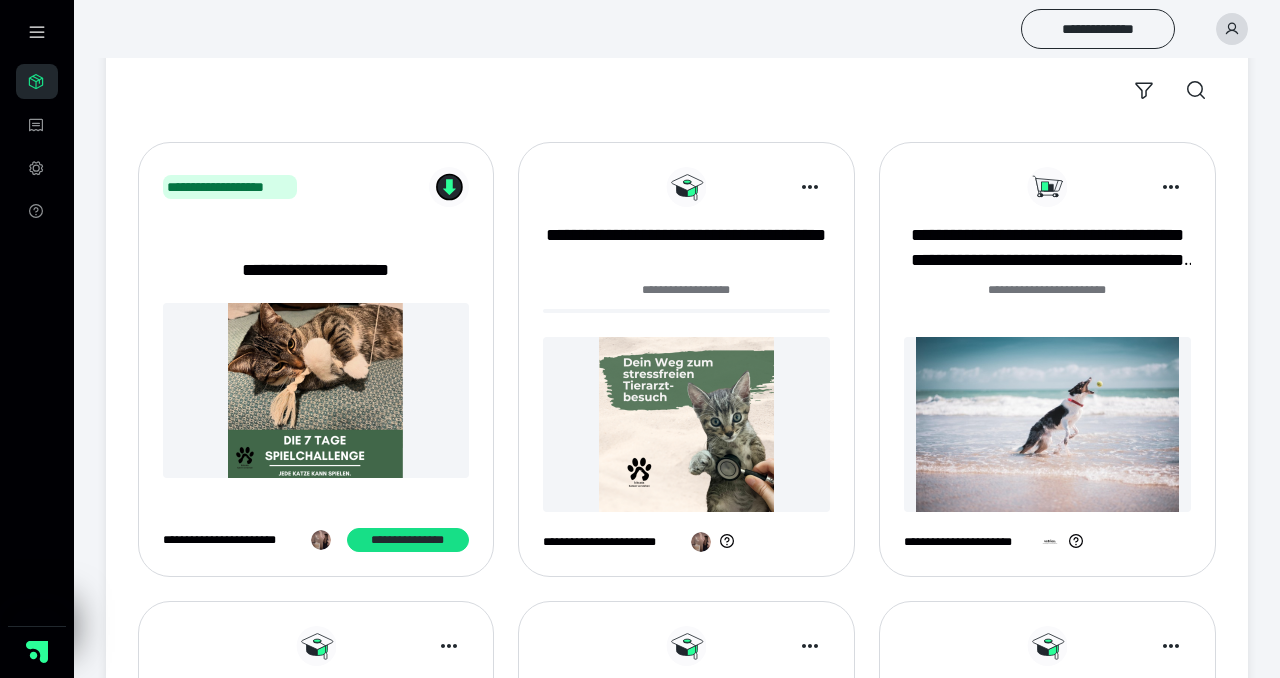 click at bounding box center (686, 424) 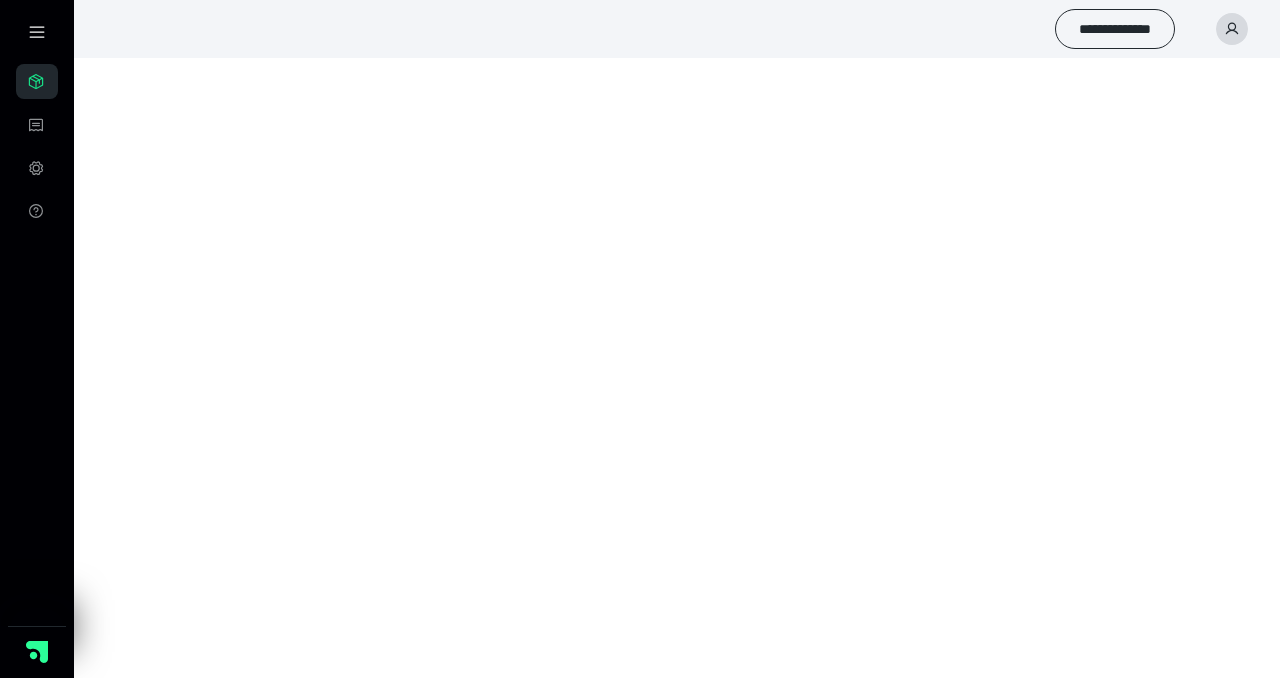 scroll, scrollTop: 0, scrollLeft: 0, axis: both 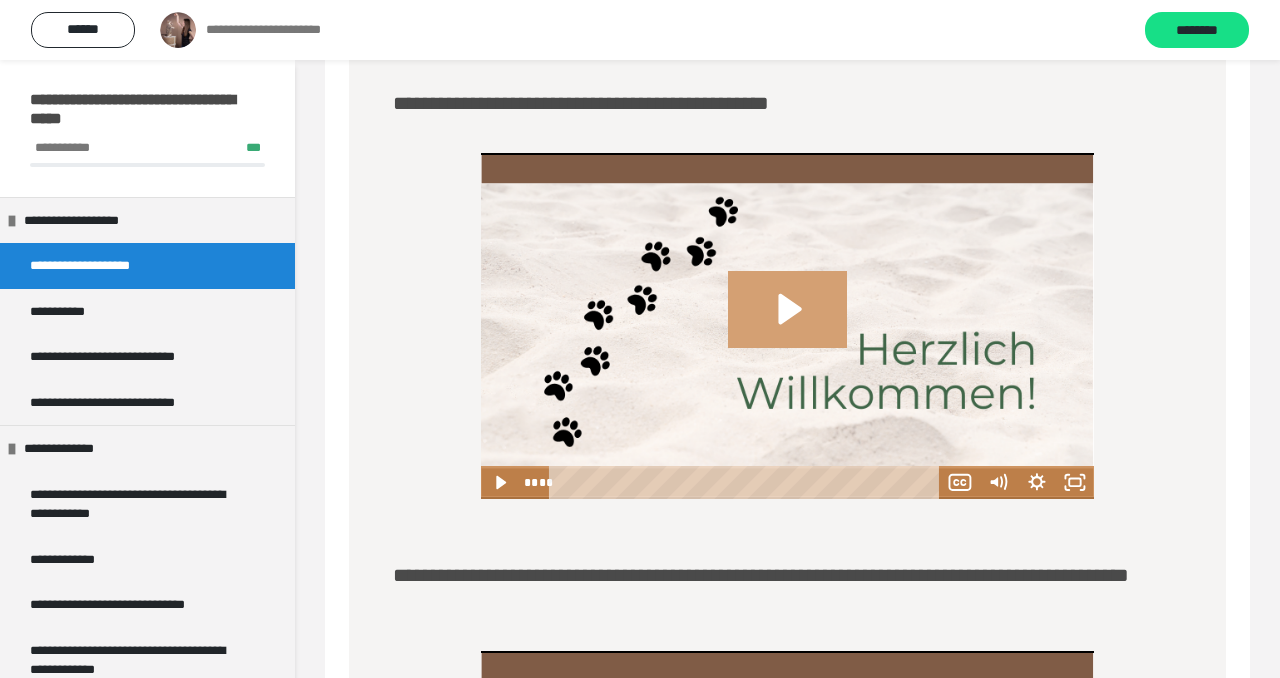 click 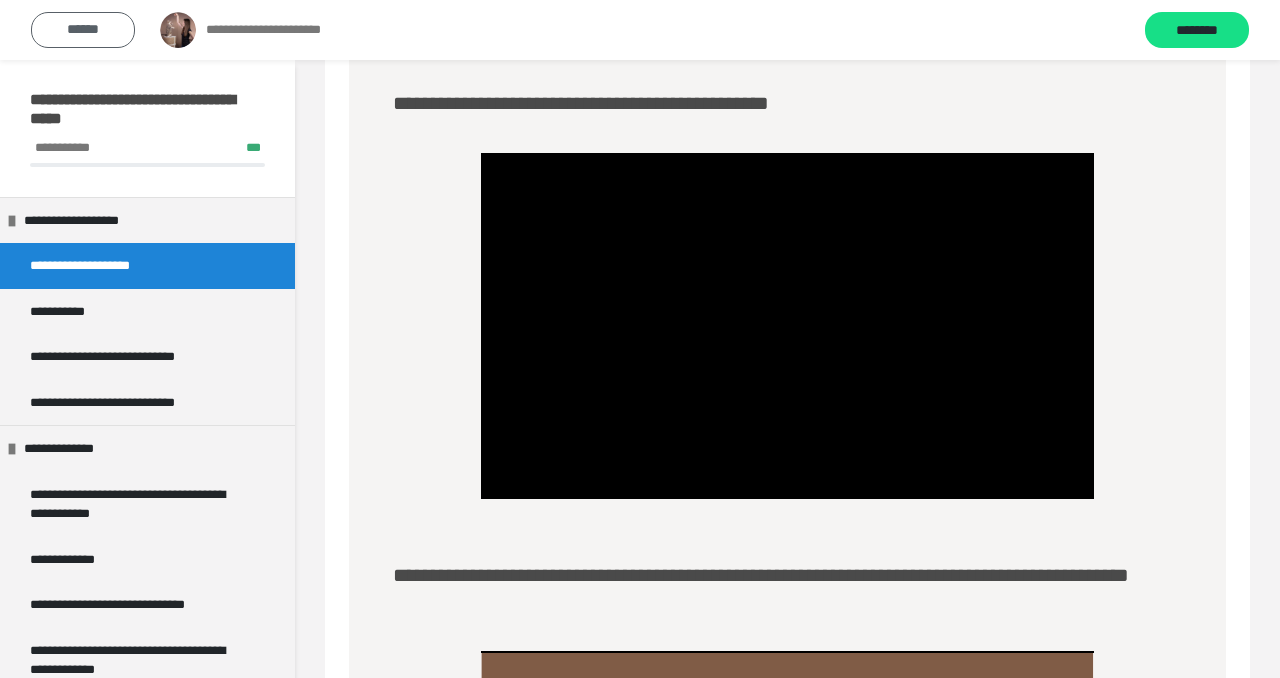 click on "******" at bounding box center [83, 30] 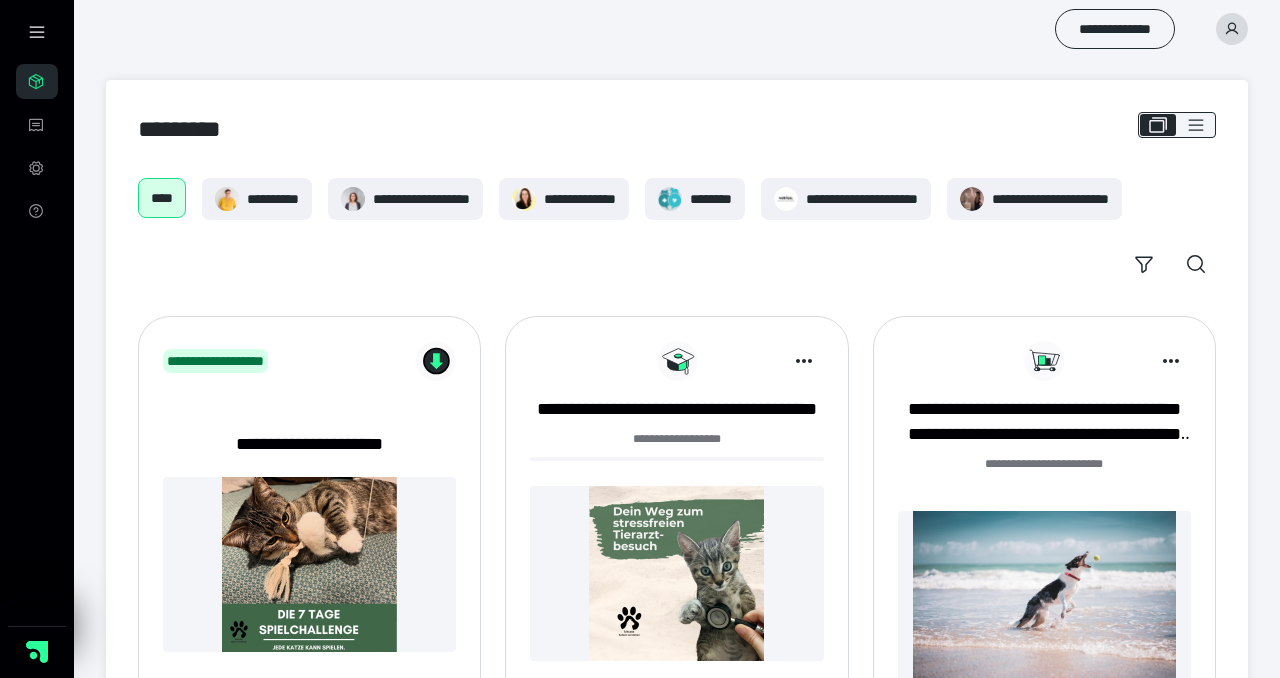 scroll, scrollTop: 0, scrollLeft: 0, axis: both 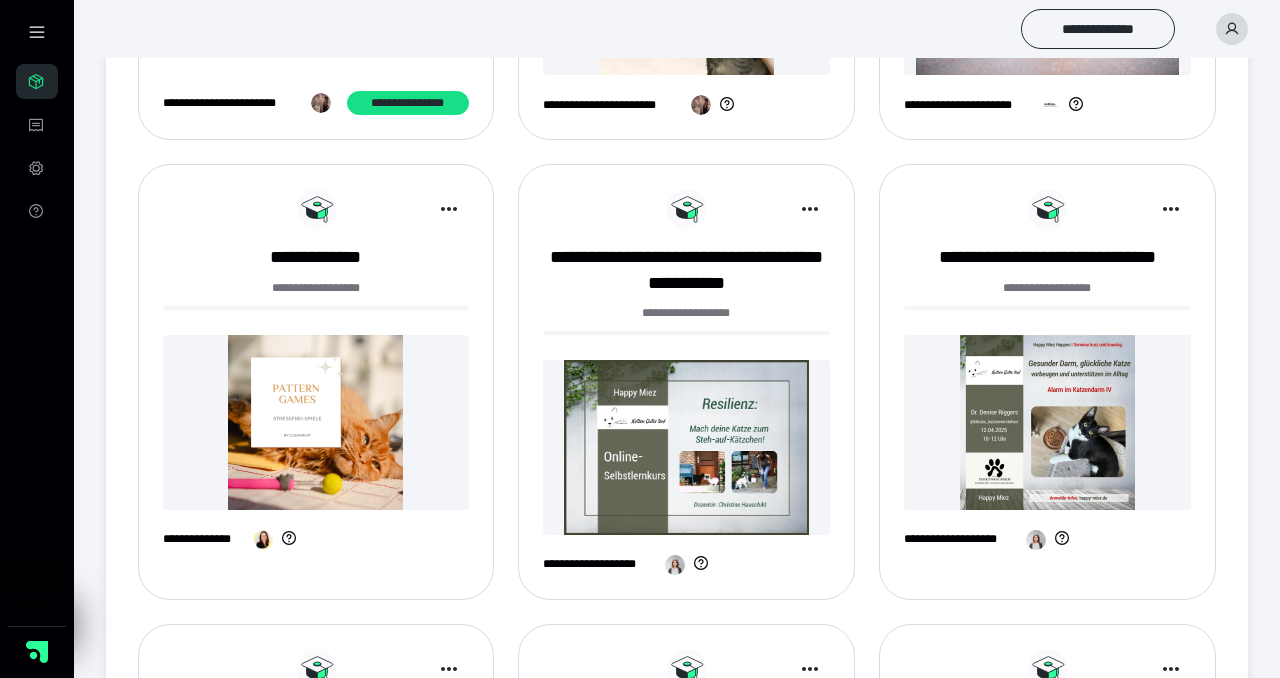 click at bounding box center [686, 447] 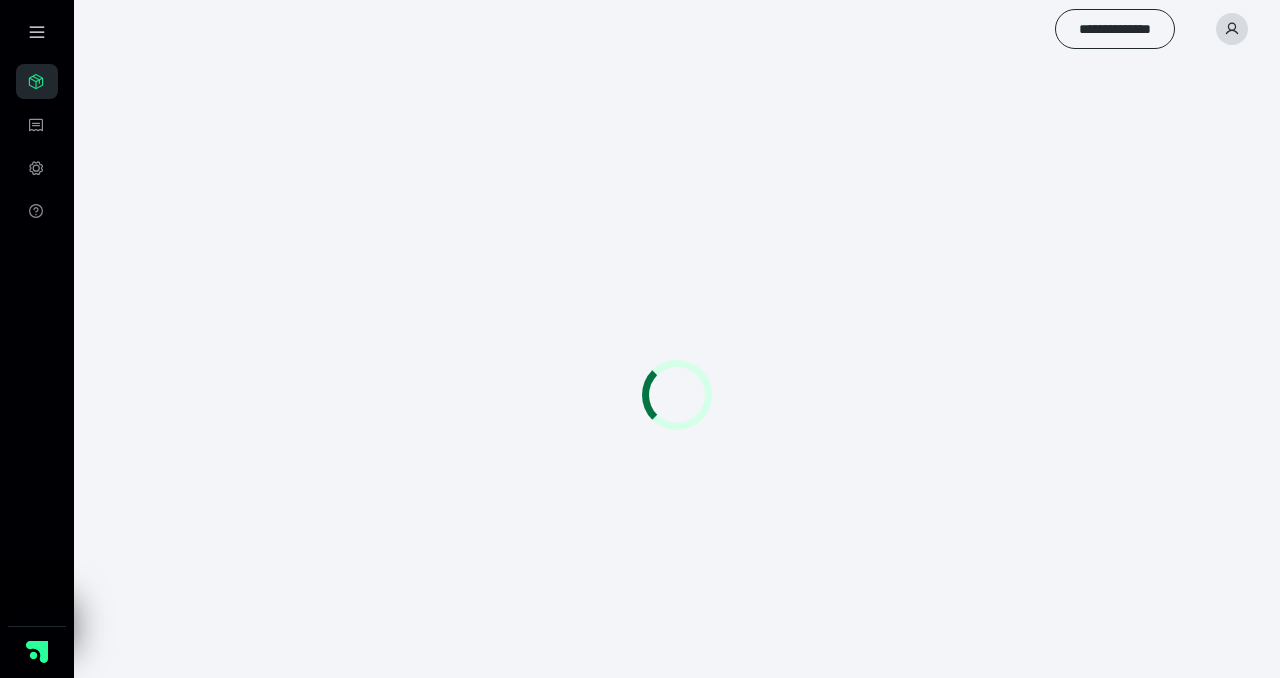 scroll, scrollTop: 0, scrollLeft: 0, axis: both 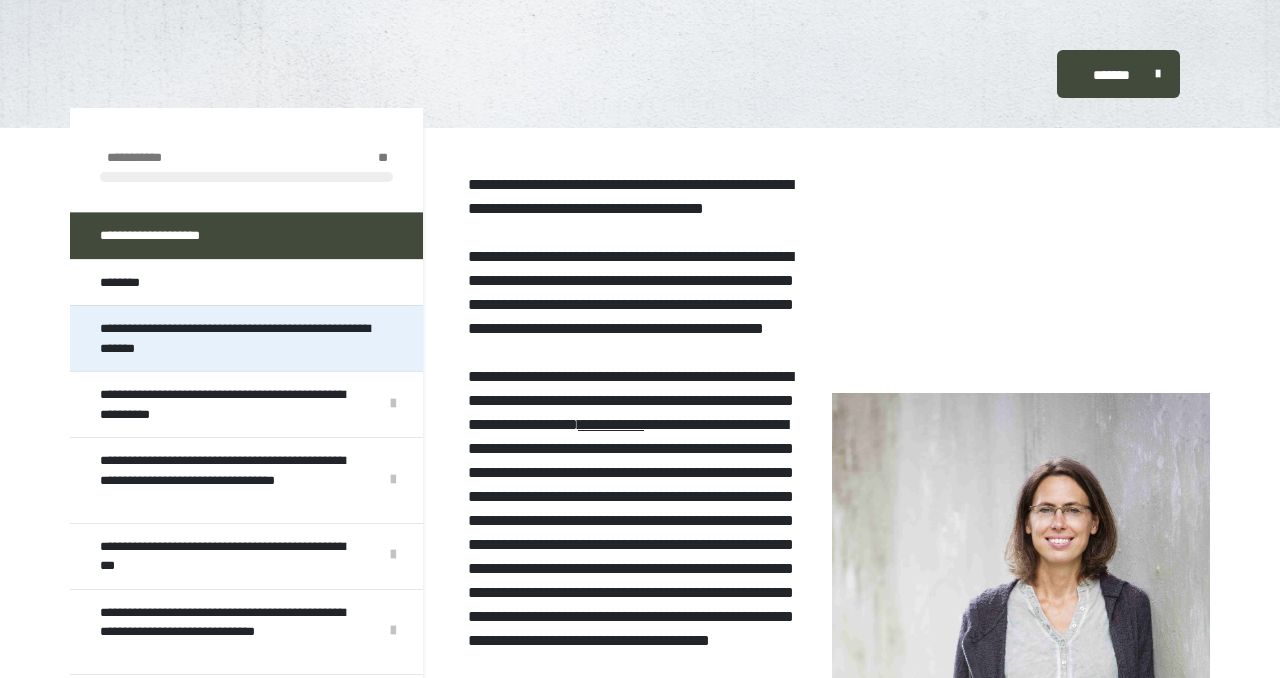 click on "**********" at bounding box center [238, 338] 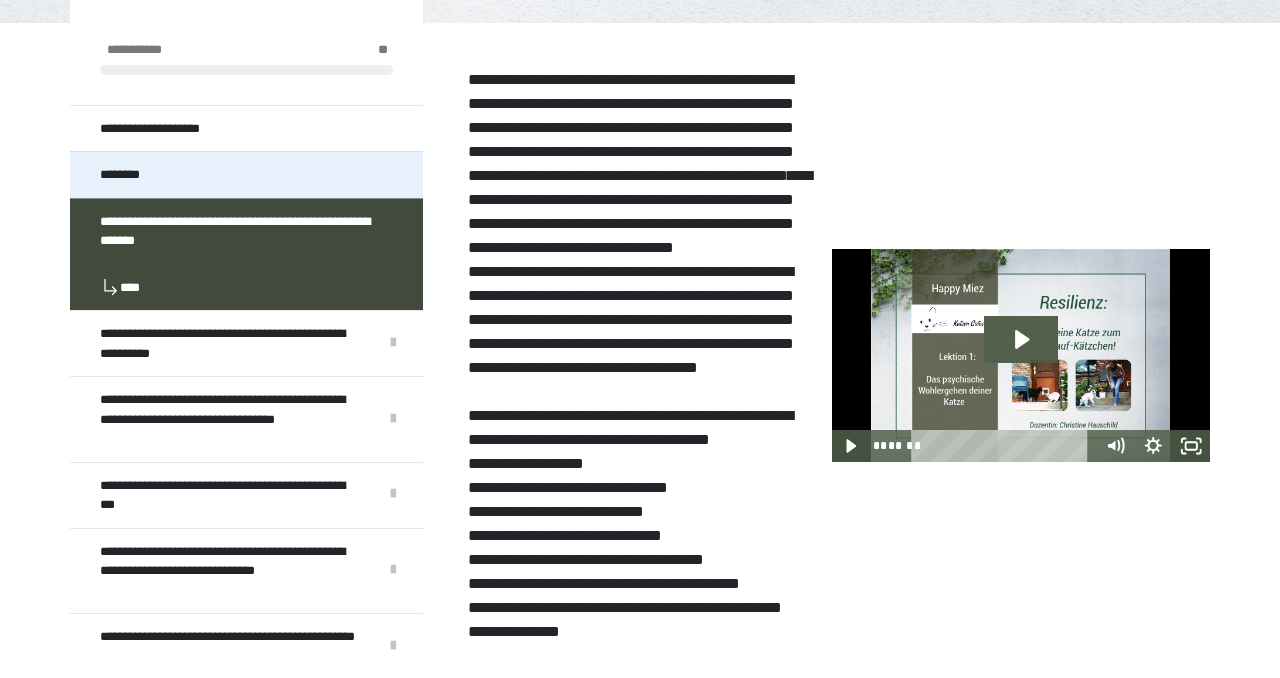 scroll, scrollTop: 377, scrollLeft: 0, axis: vertical 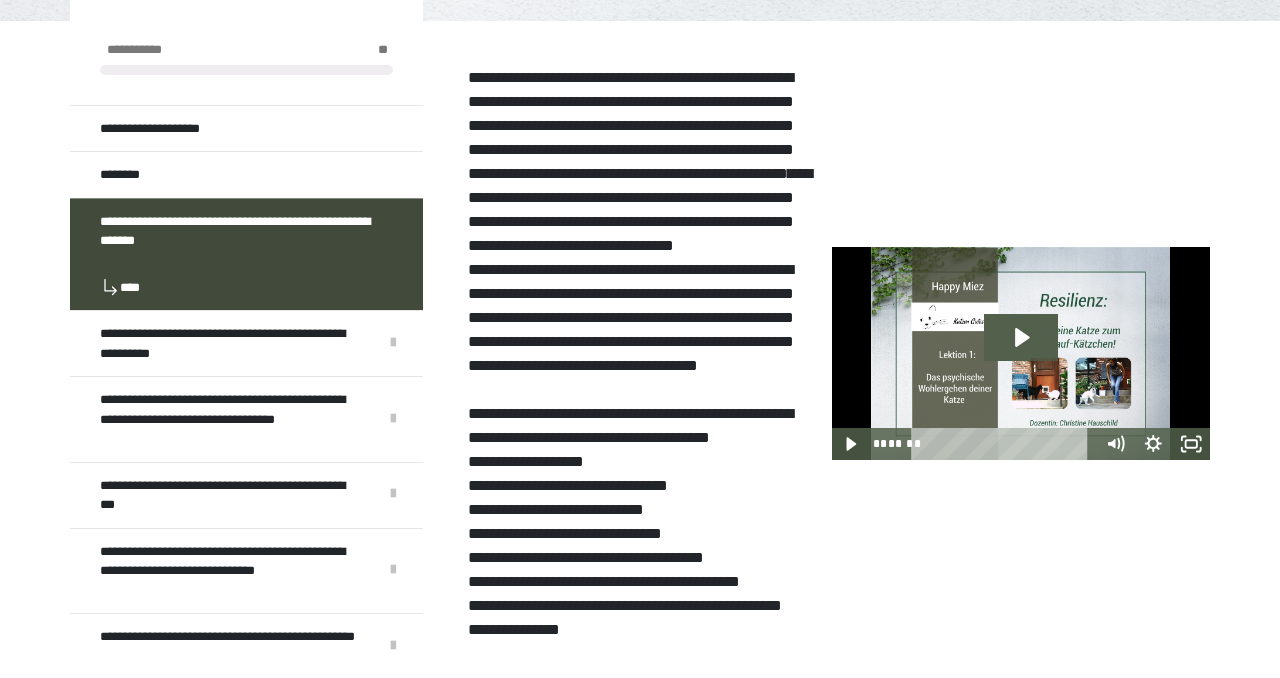 click on "****" at bounding box center (246, 287) 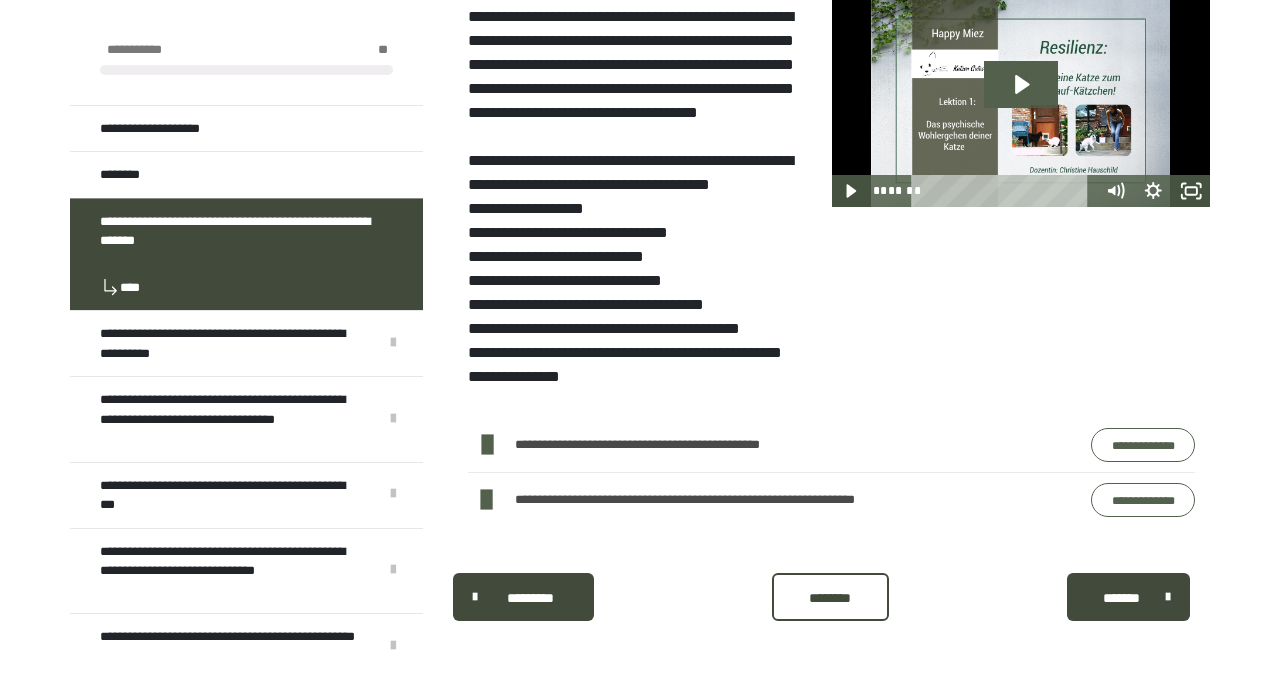 scroll, scrollTop: 728, scrollLeft: 0, axis: vertical 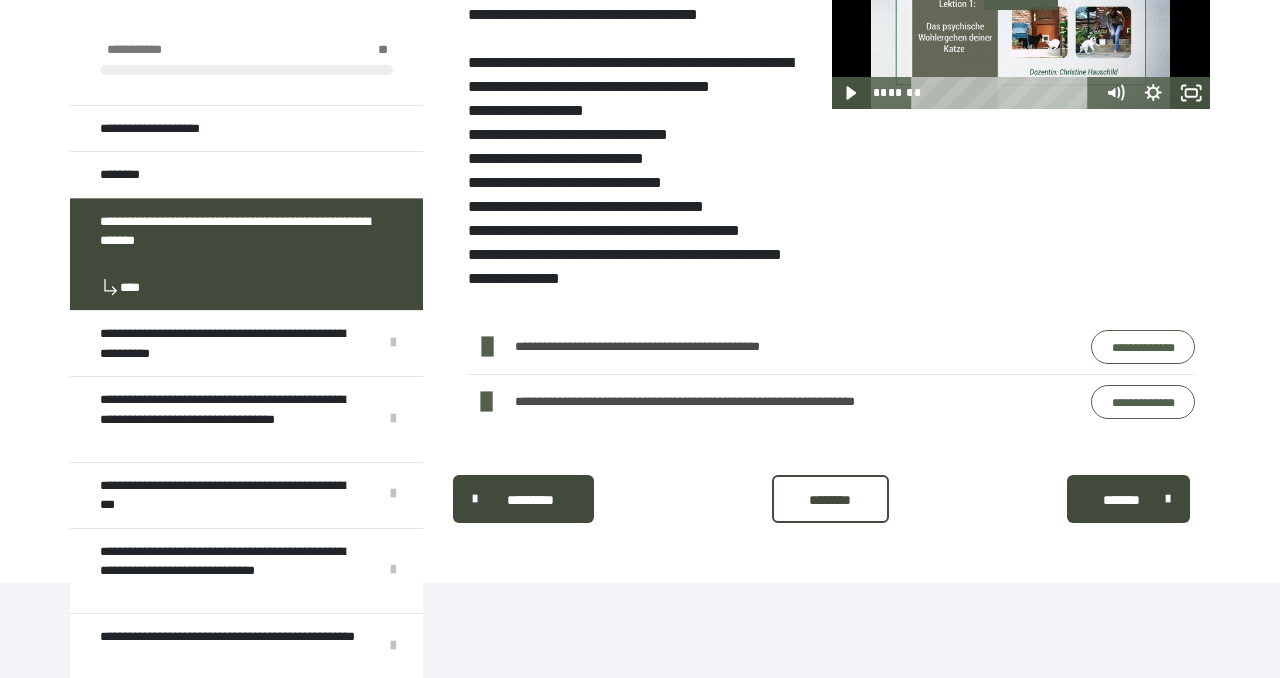 click on "**********" at bounding box center (1143, 402) 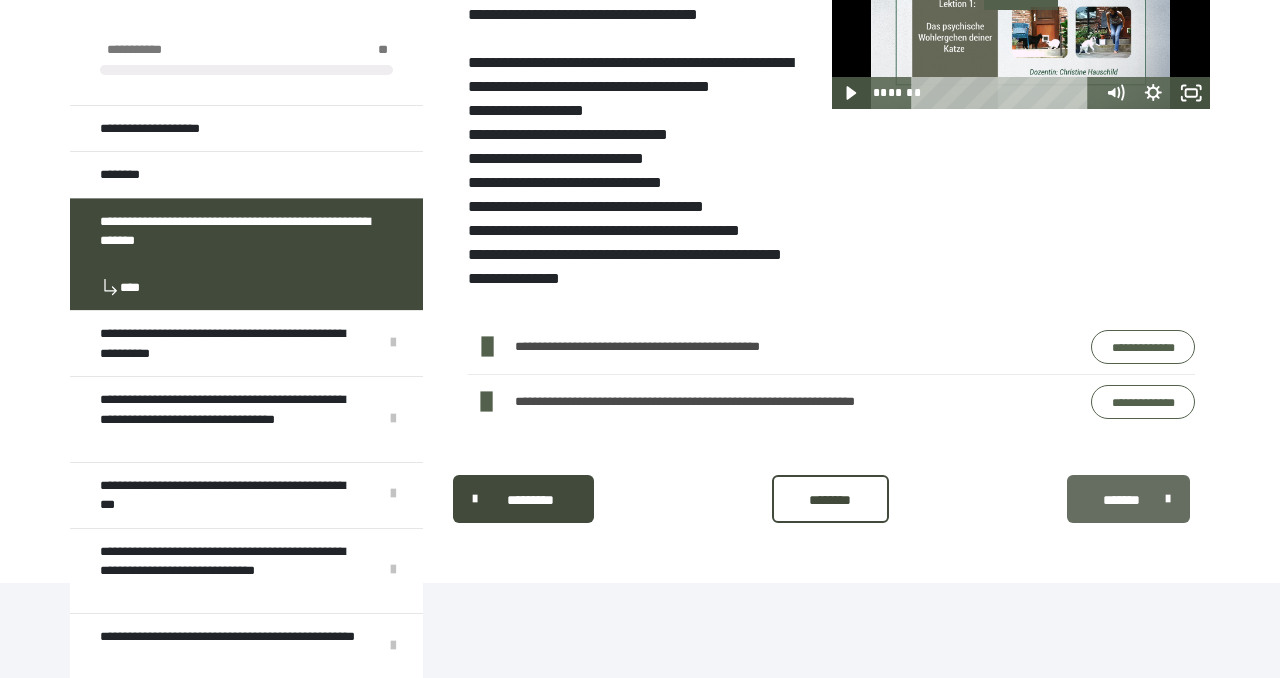 click on "*******" at bounding box center (1121, 500) 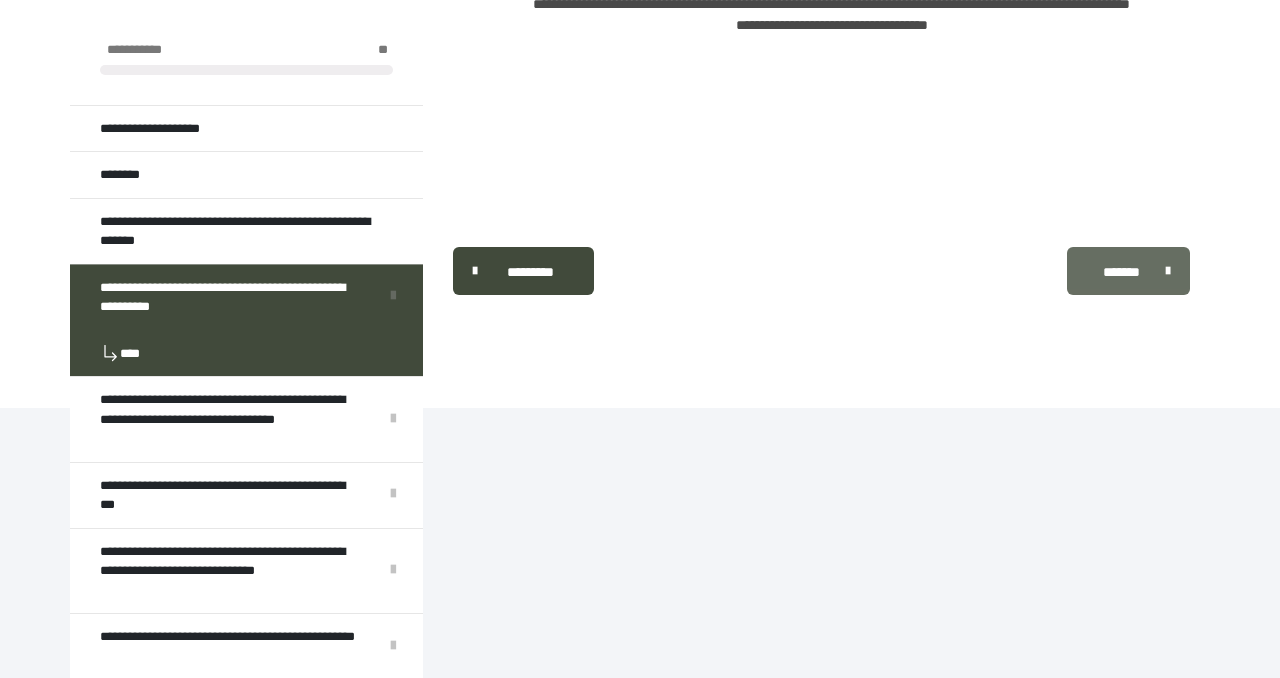 scroll, scrollTop: 457, scrollLeft: 0, axis: vertical 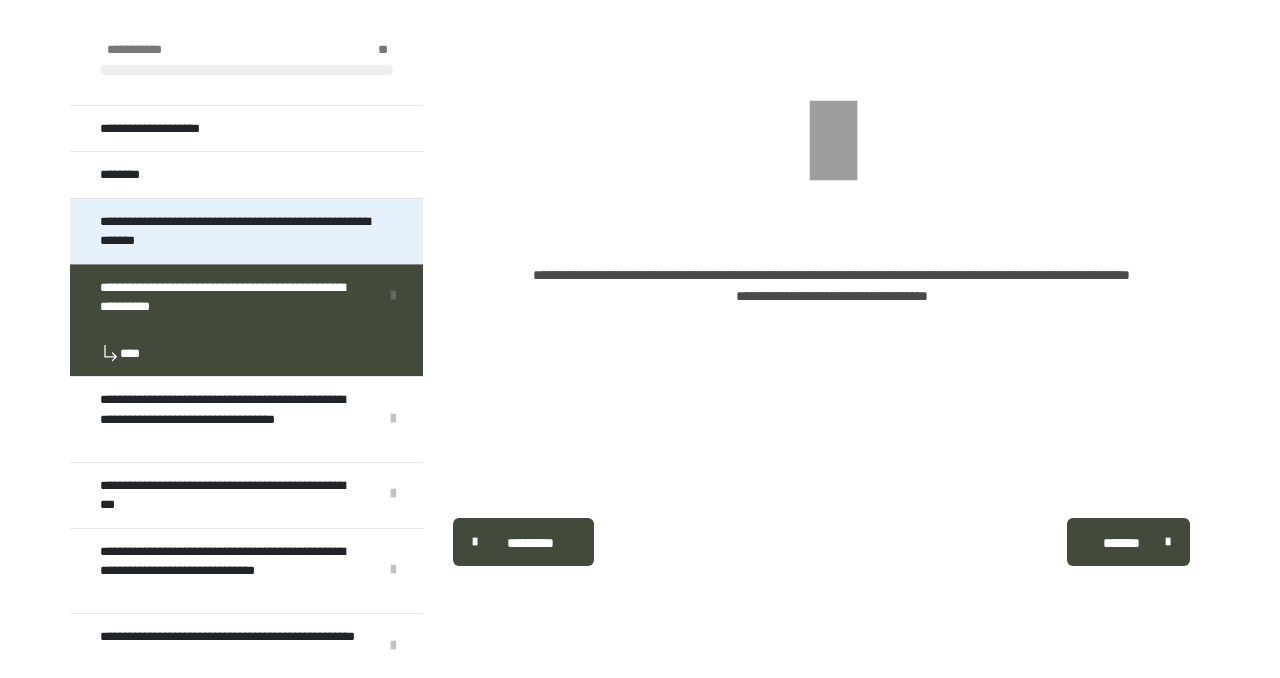 click on "**********" at bounding box center (238, 231) 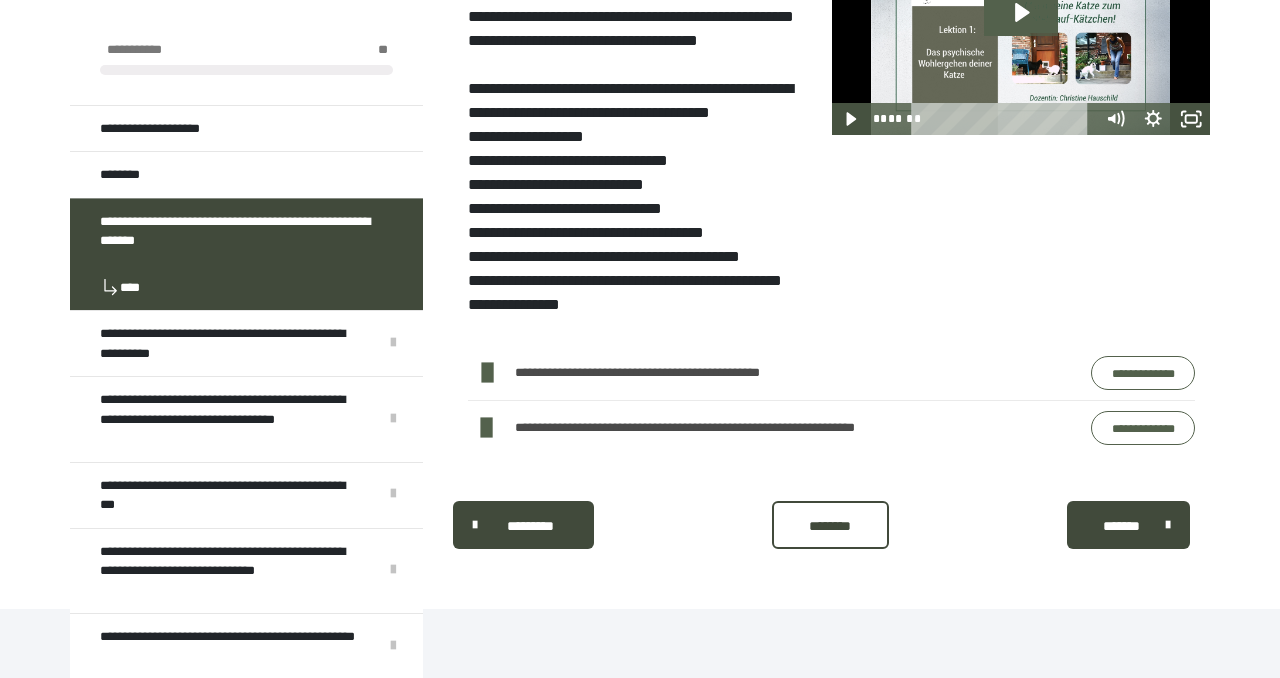 scroll, scrollTop: 728, scrollLeft: 0, axis: vertical 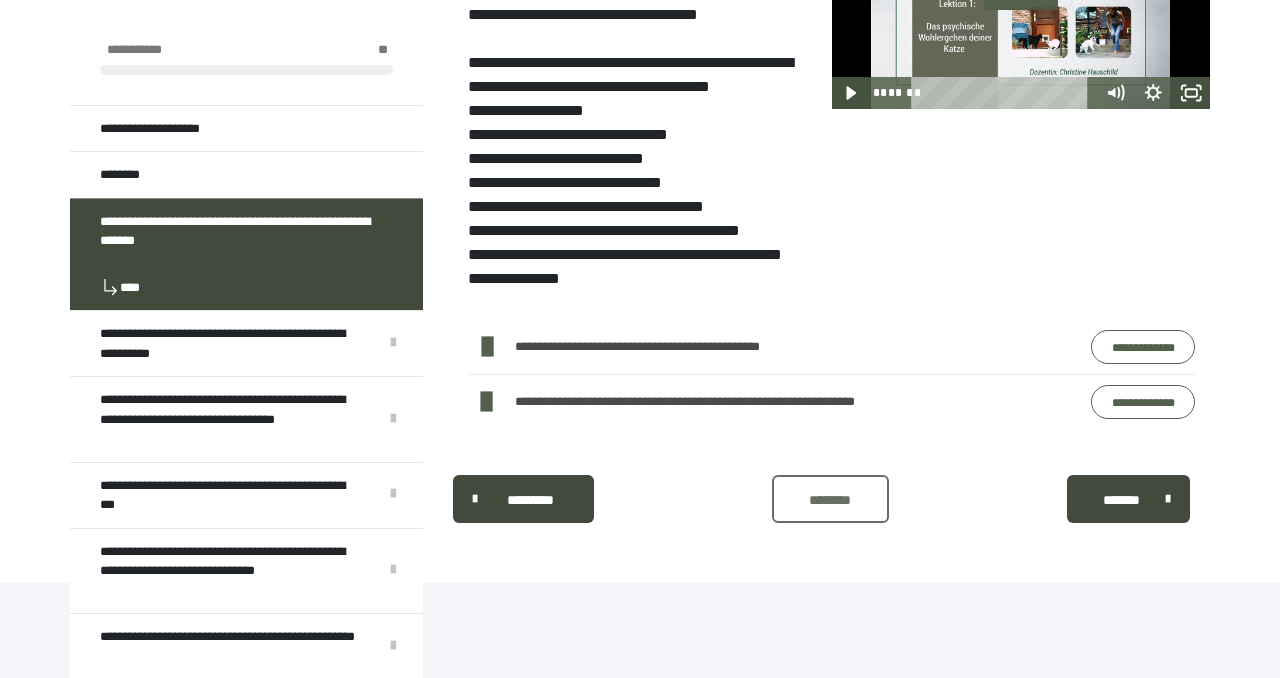 click on "********" at bounding box center [830, 500] 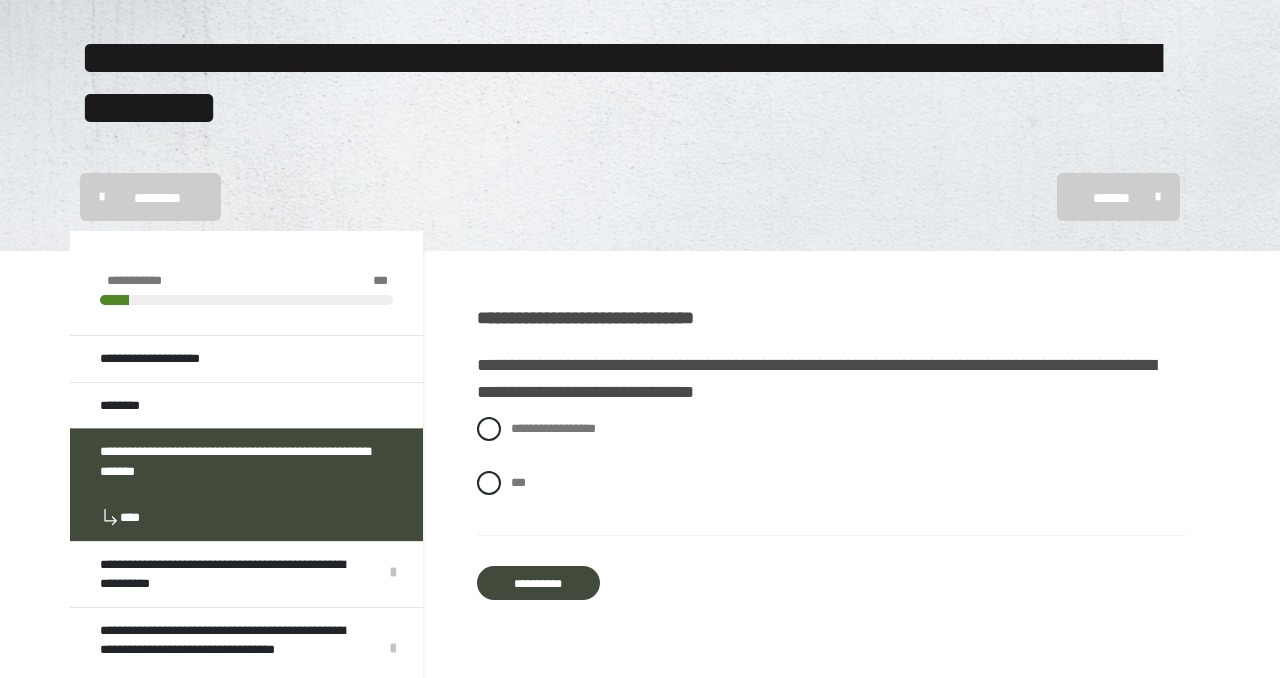 scroll, scrollTop: 152, scrollLeft: 0, axis: vertical 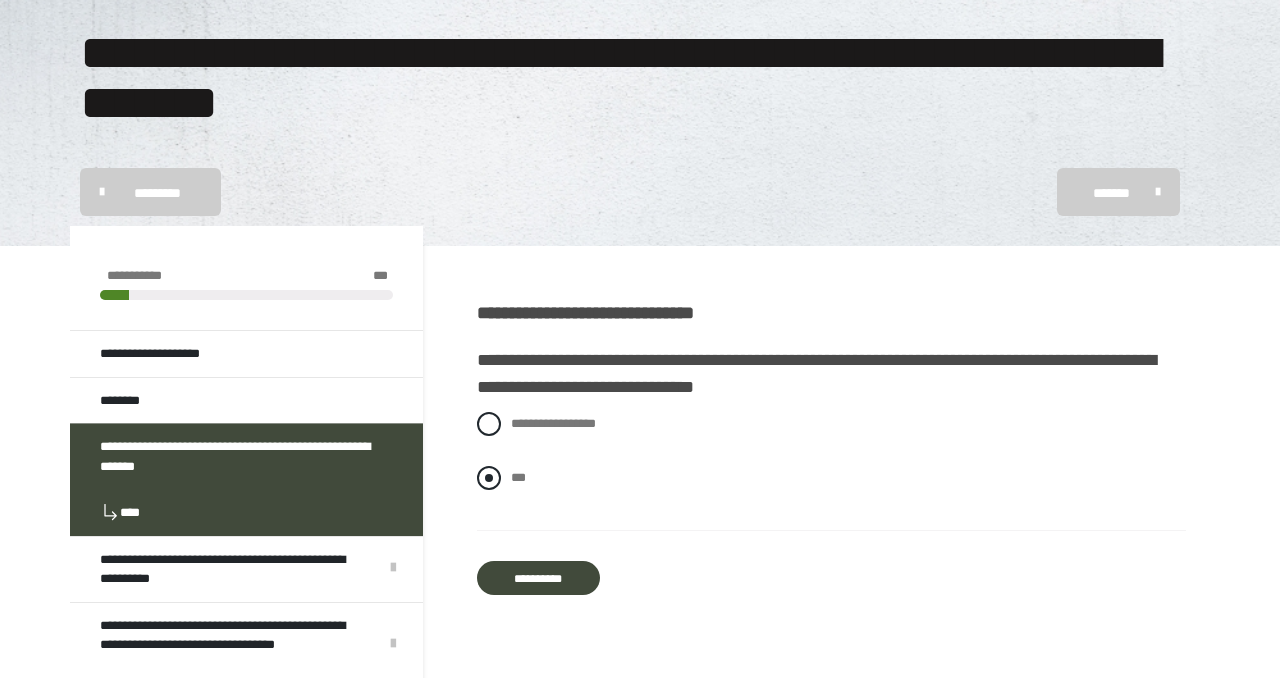 click at bounding box center (489, 478) 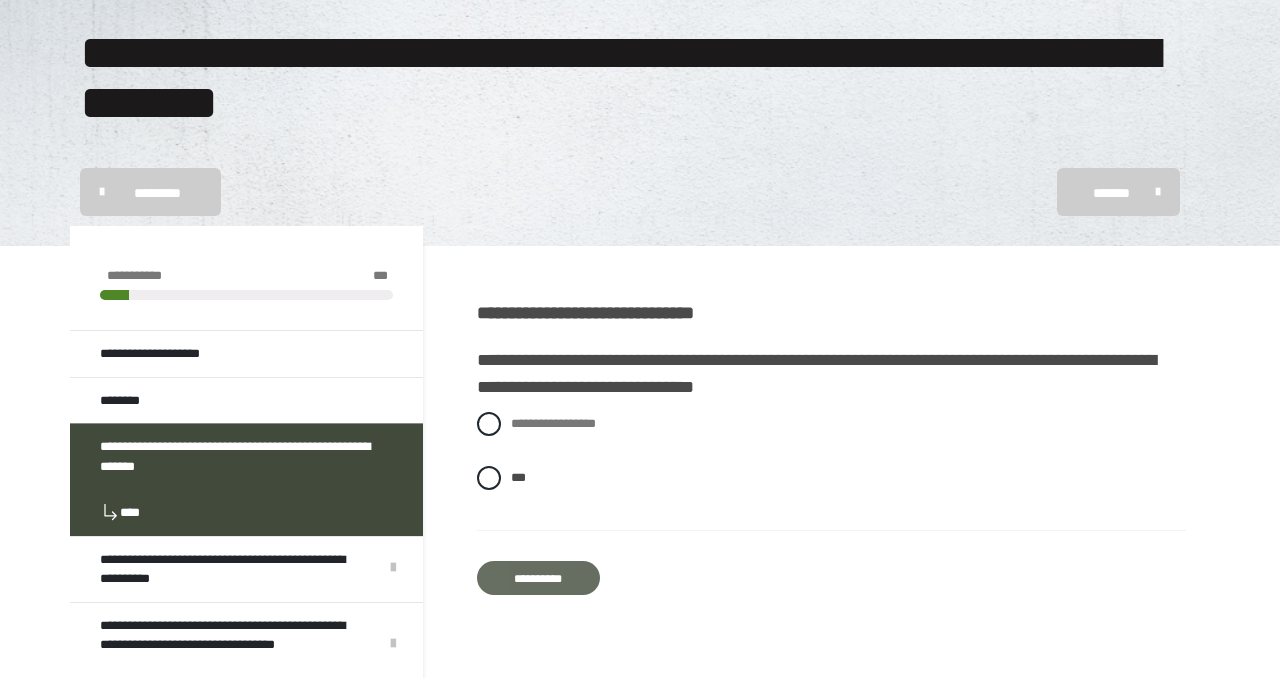 click on "**********" at bounding box center (538, 578) 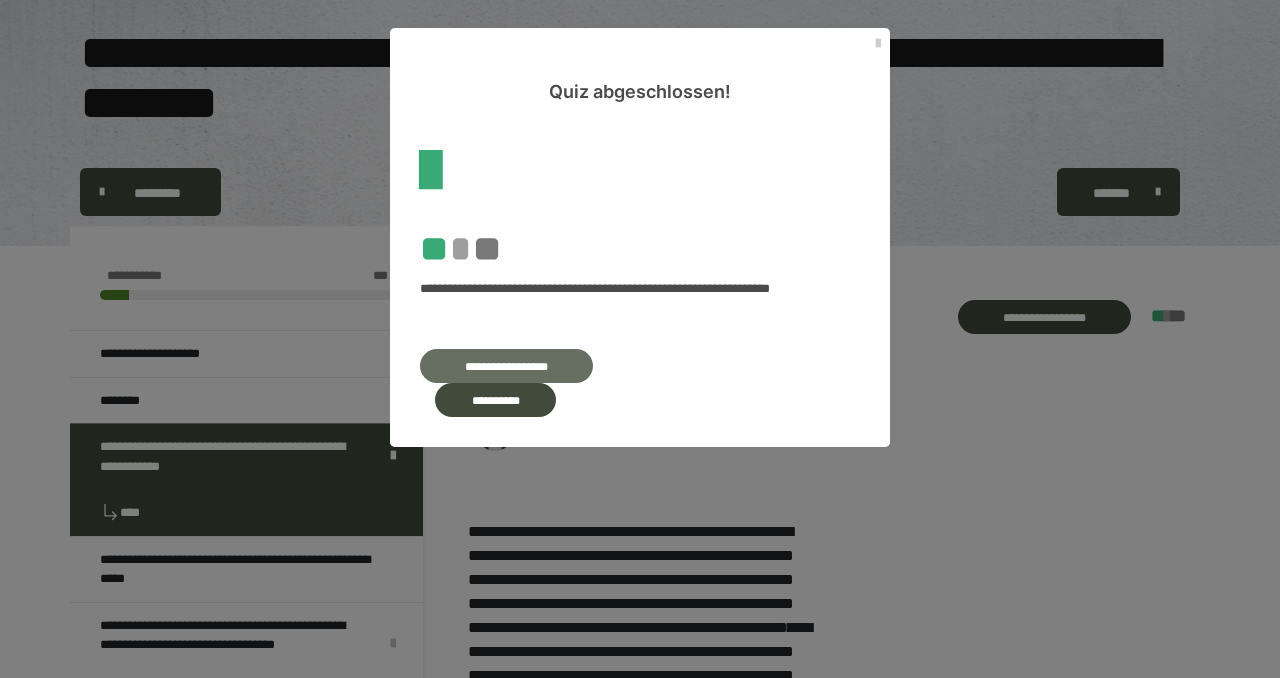 click on "**********" at bounding box center (506, 366) 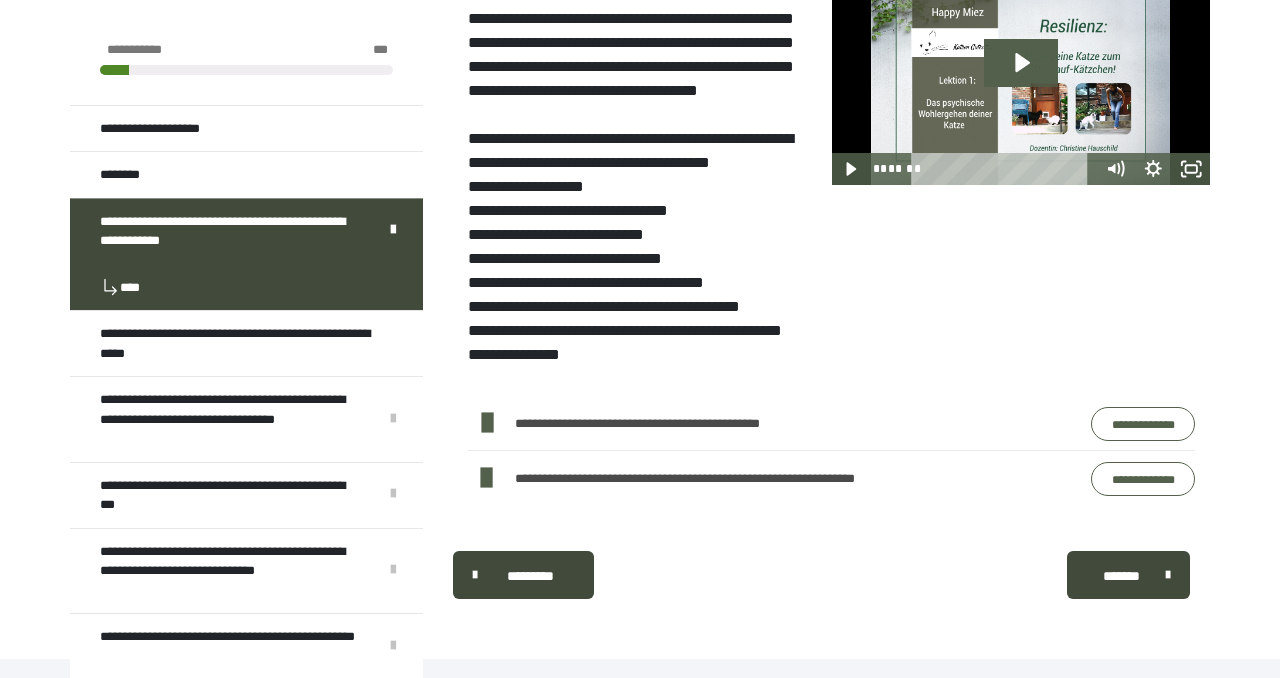 scroll, scrollTop: 964, scrollLeft: 0, axis: vertical 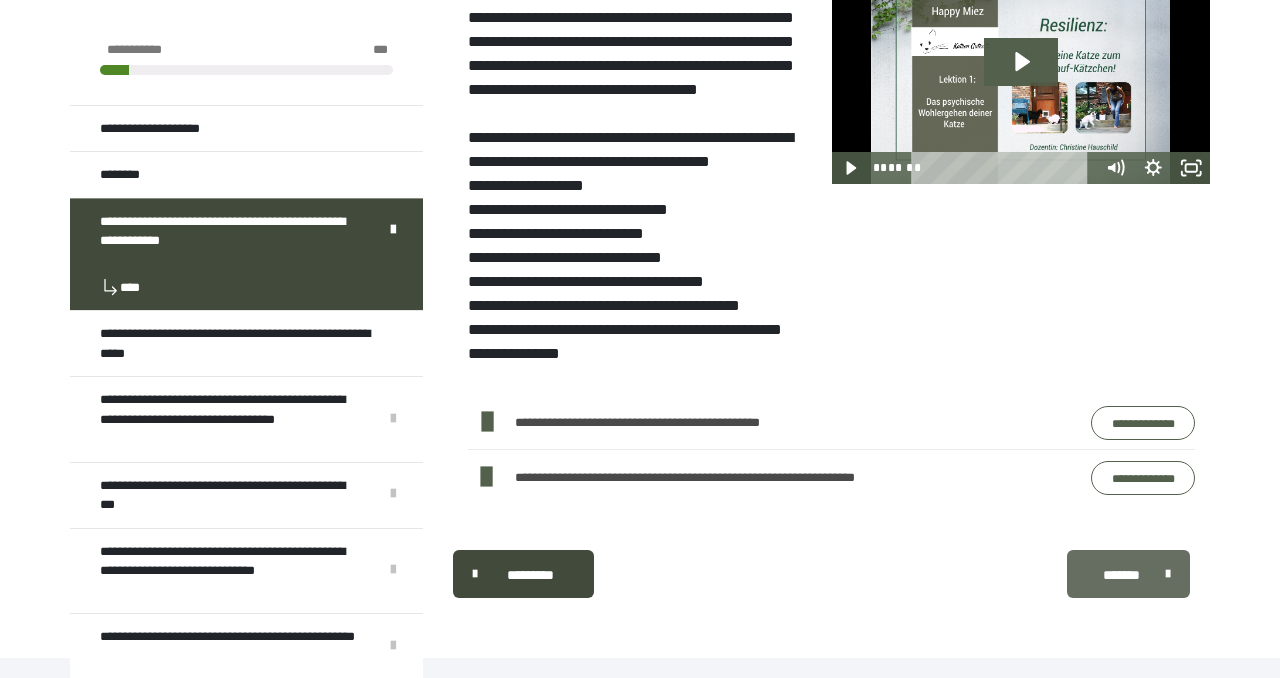 click on "*******" at bounding box center (1121, 575) 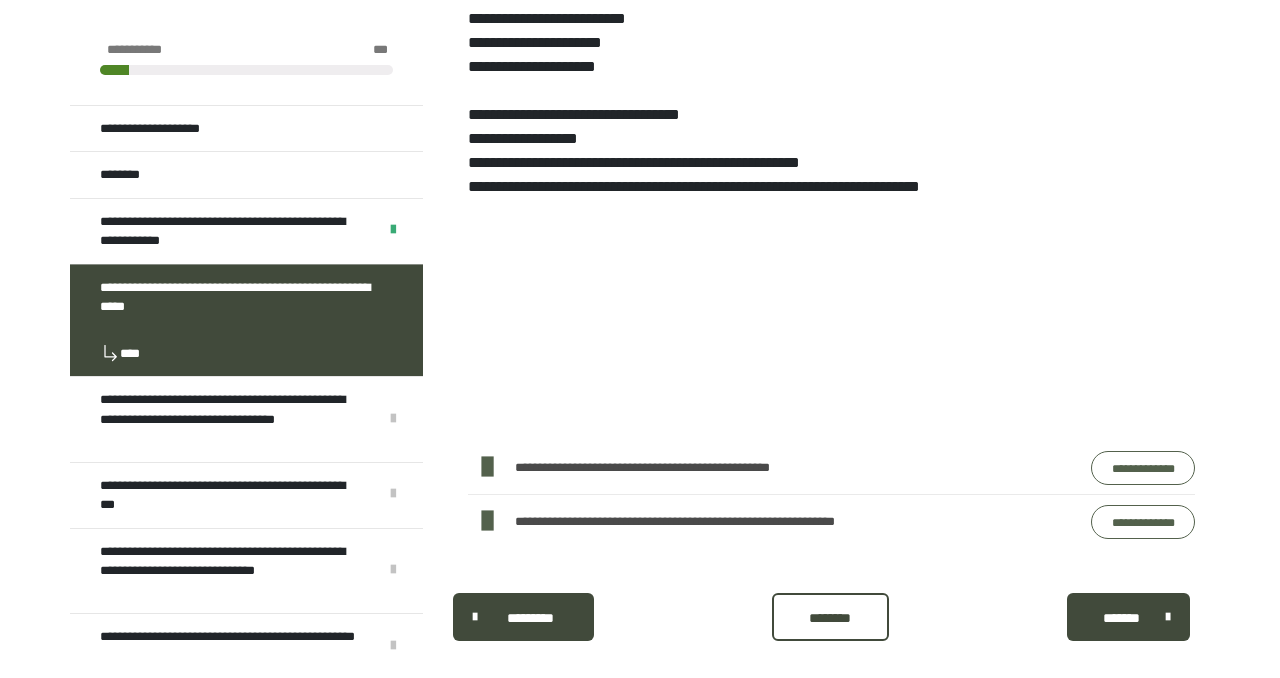 scroll, scrollTop: 486, scrollLeft: 0, axis: vertical 